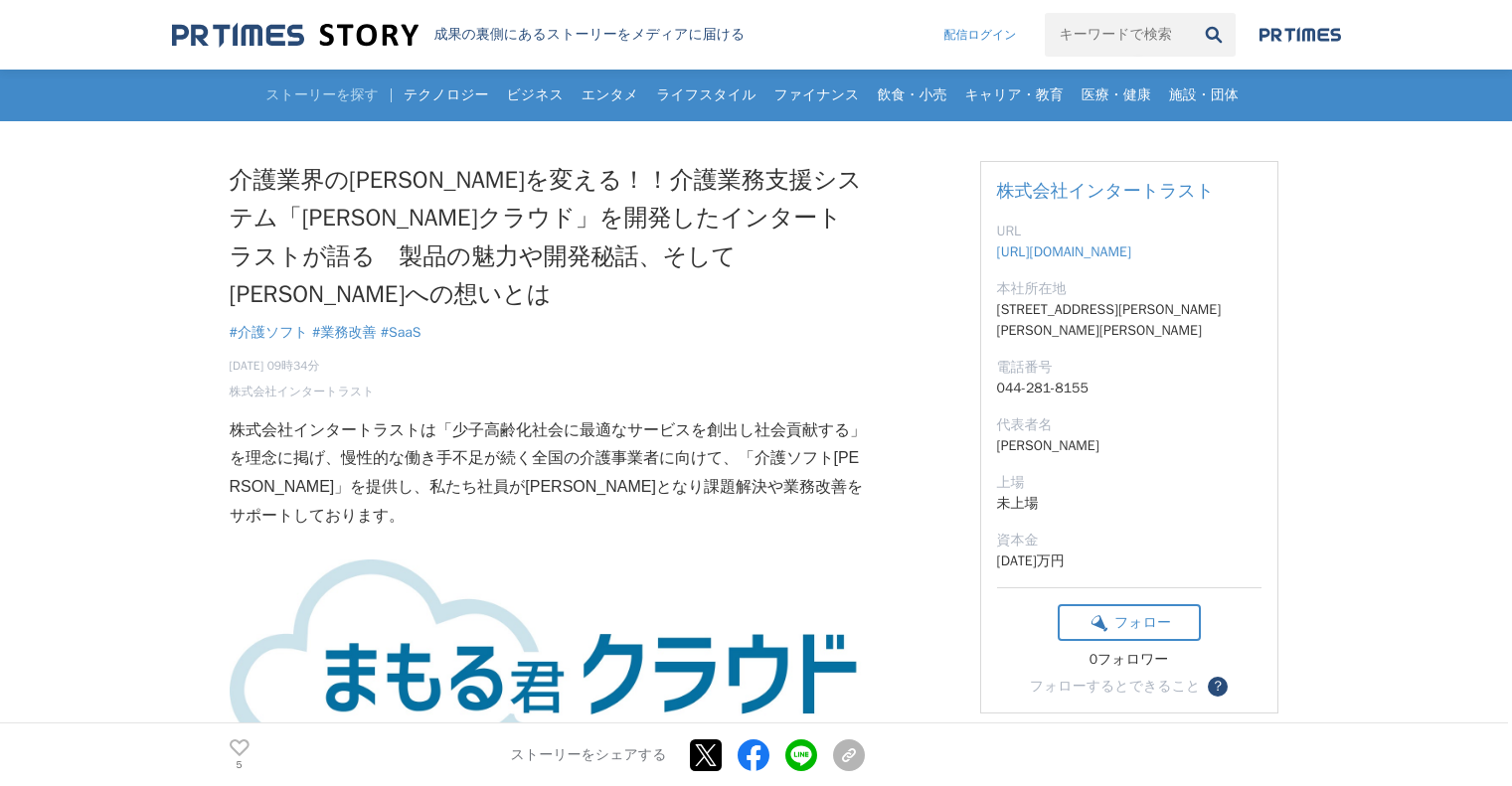 scroll, scrollTop: 258, scrollLeft: 0, axis: vertical 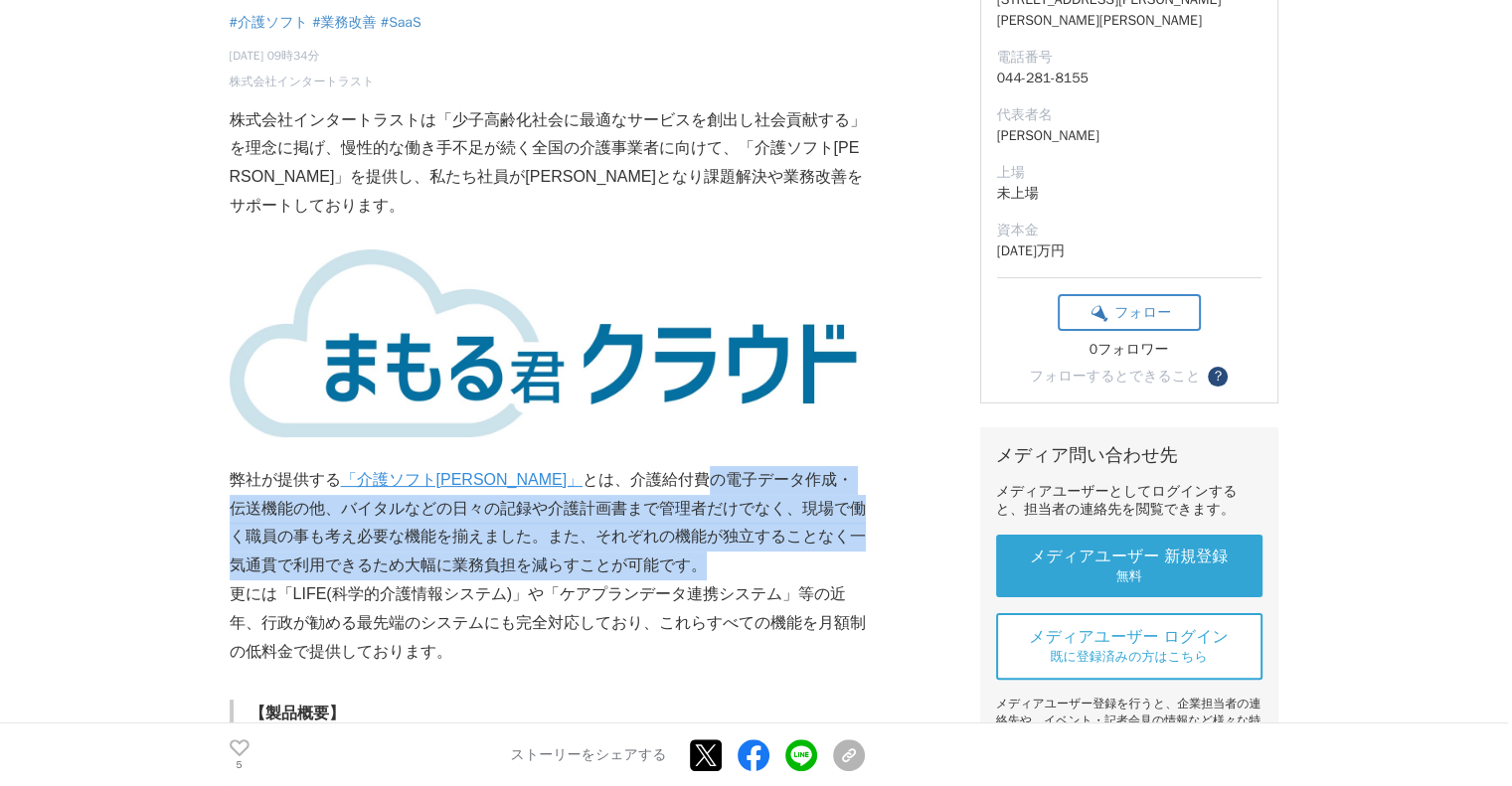 drag, startPoint x: 645, startPoint y: 421, endPoint x: 648, endPoint y: 490, distance: 69.065187 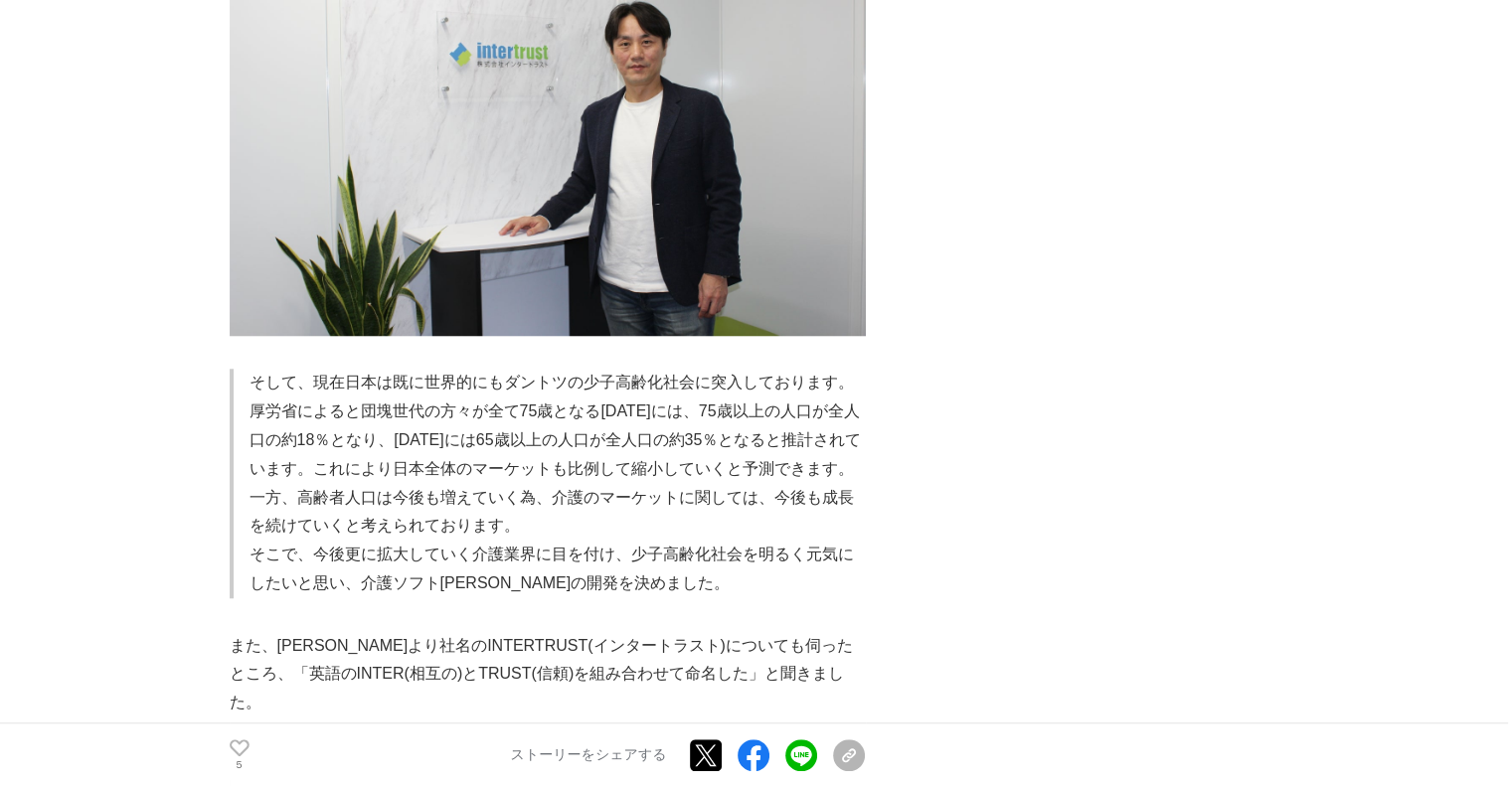 scroll, scrollTop: 1677, scrollLeft: 0, axis: vertical 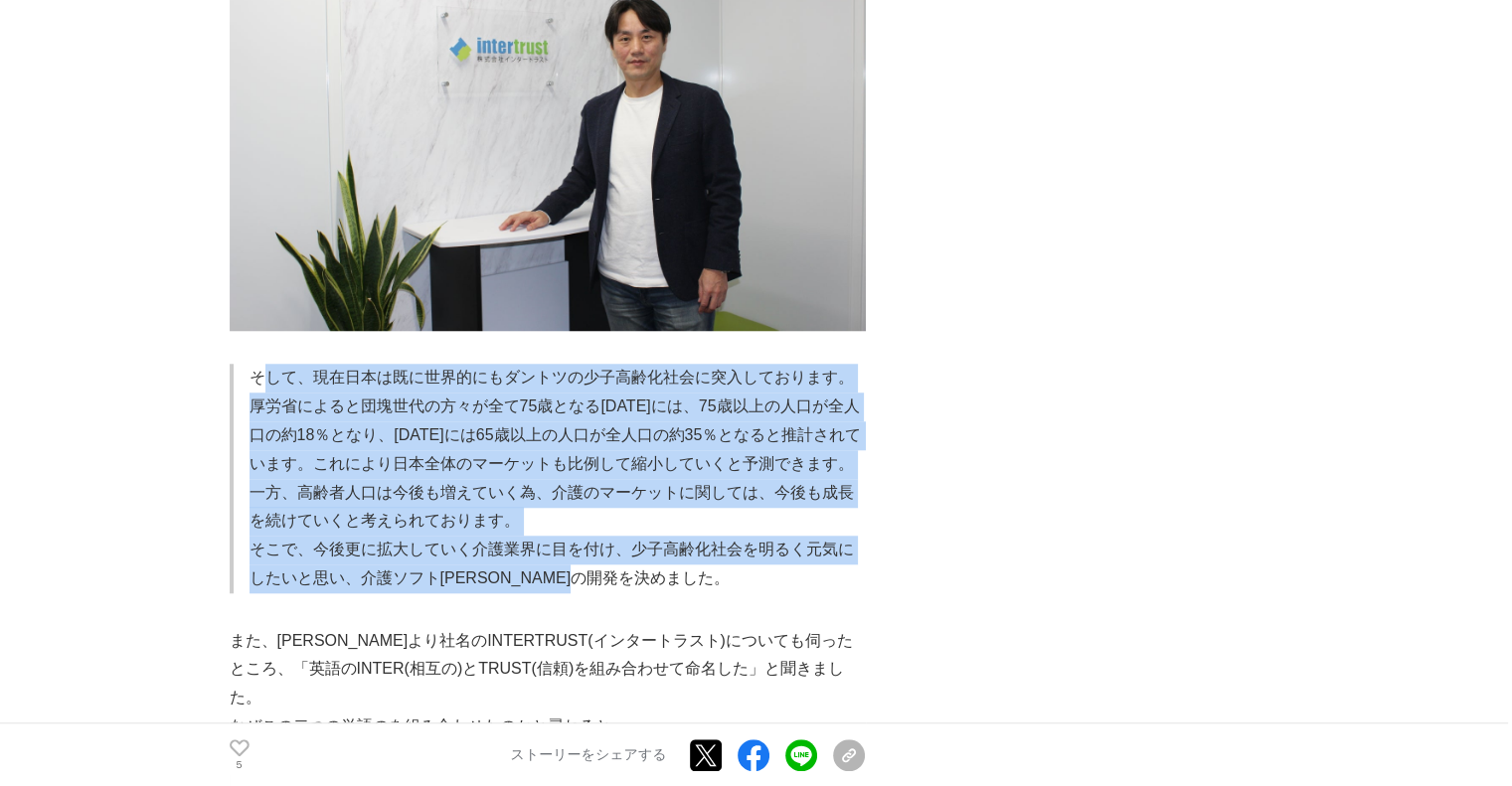 drag, startPoint x: 266, startPoint y: 297, endPoint x: 644, endPoint y: 512, distance: 434.86665 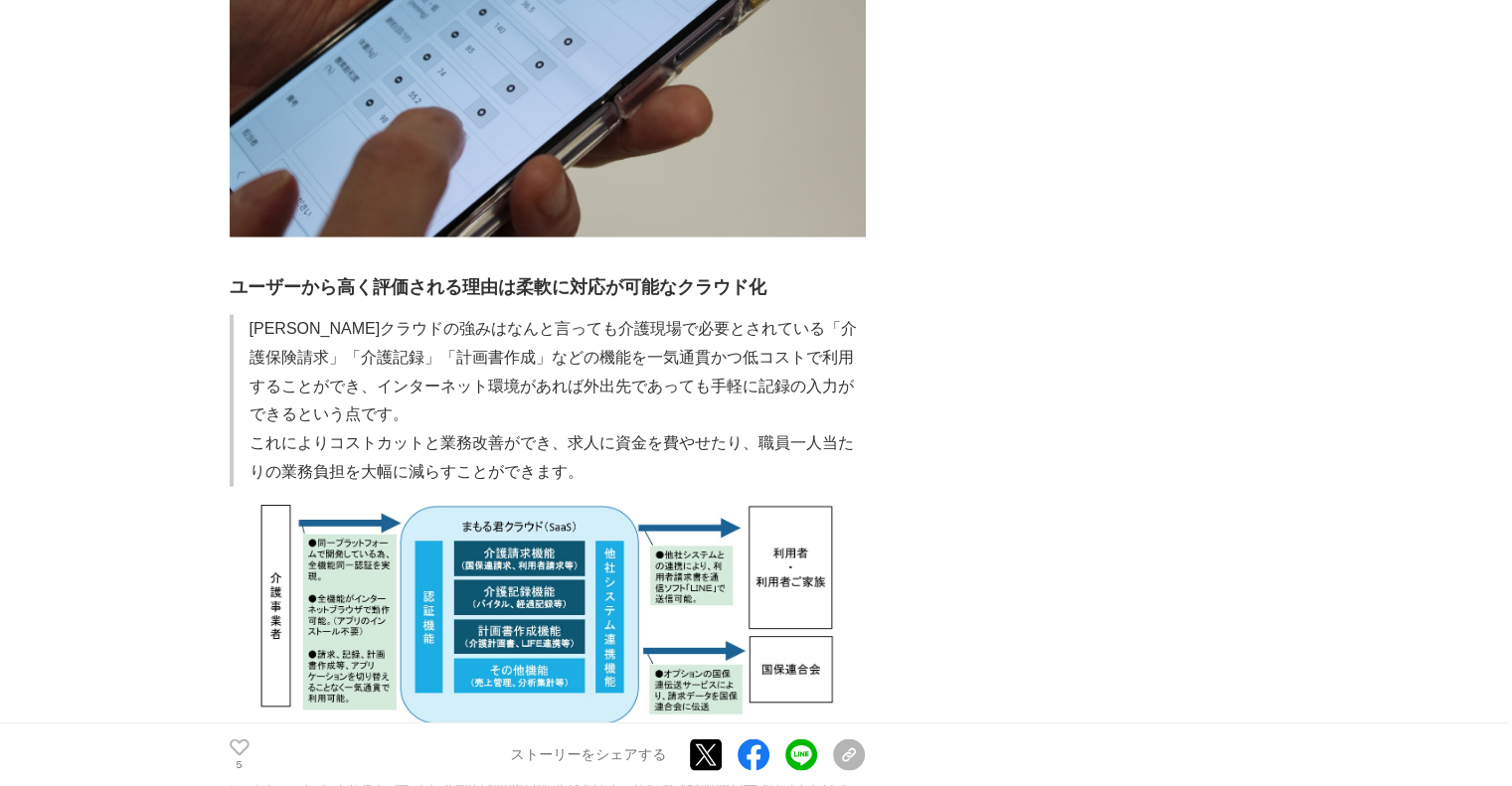 scroll, scrollTop: 3925, scrollLeft: 0, axis: vertical 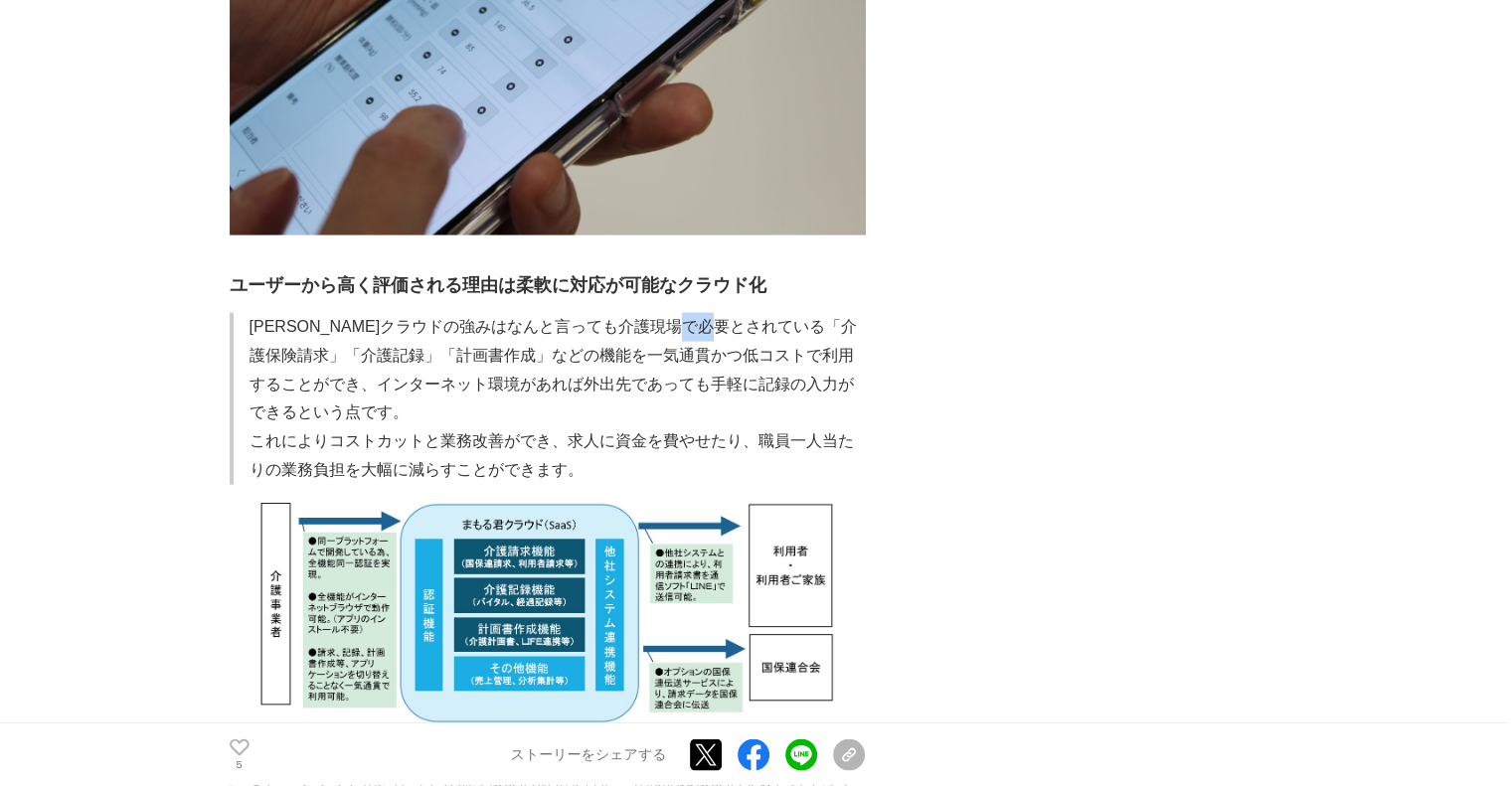drag, startPoint x: 759, startPoint y: 198, endPoint x: 787, endPoint y: 210, distance: 30.463092 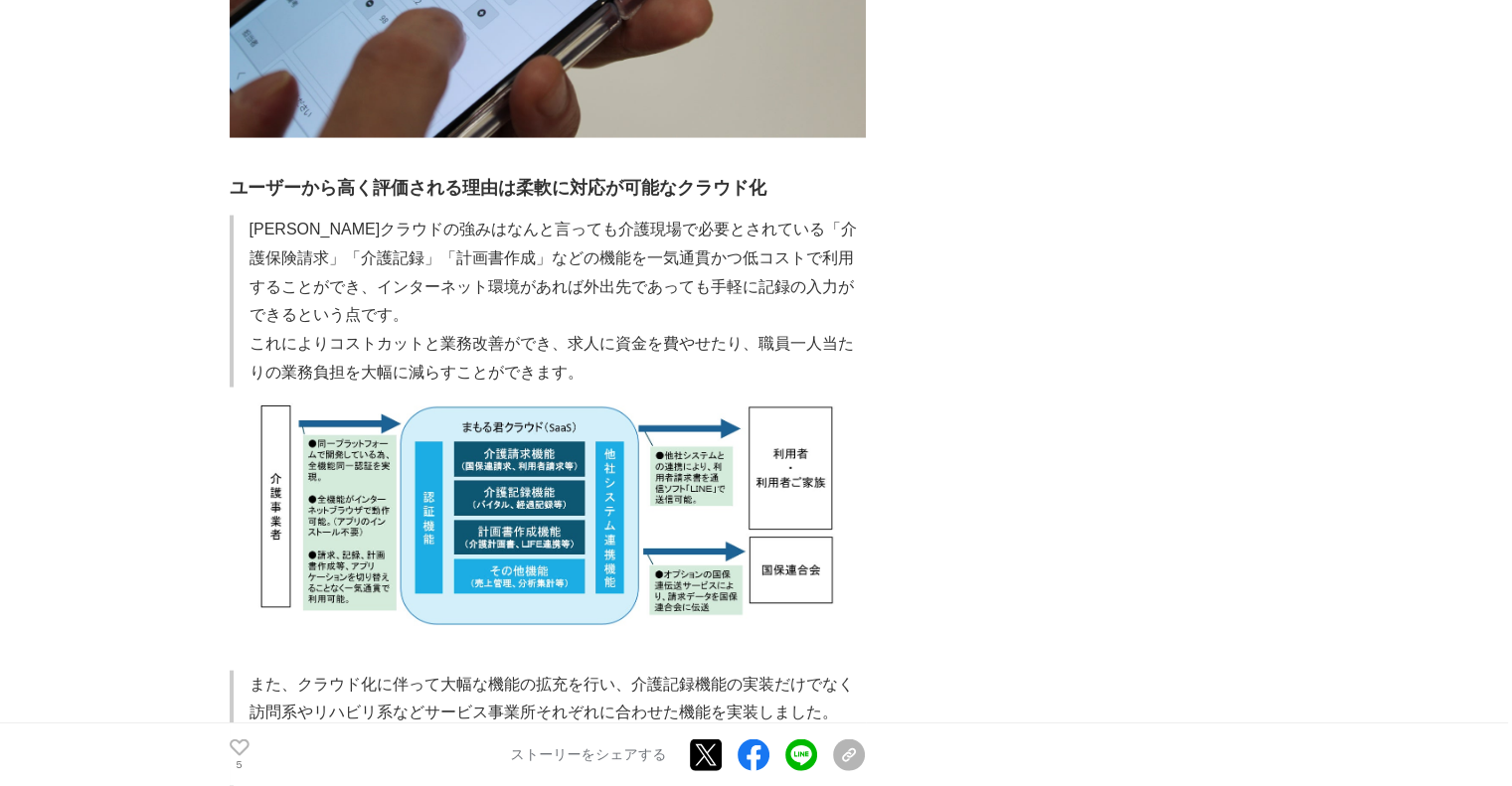 scroll, scrollTop: 4299, scrollLeft: 0, axis: vertical 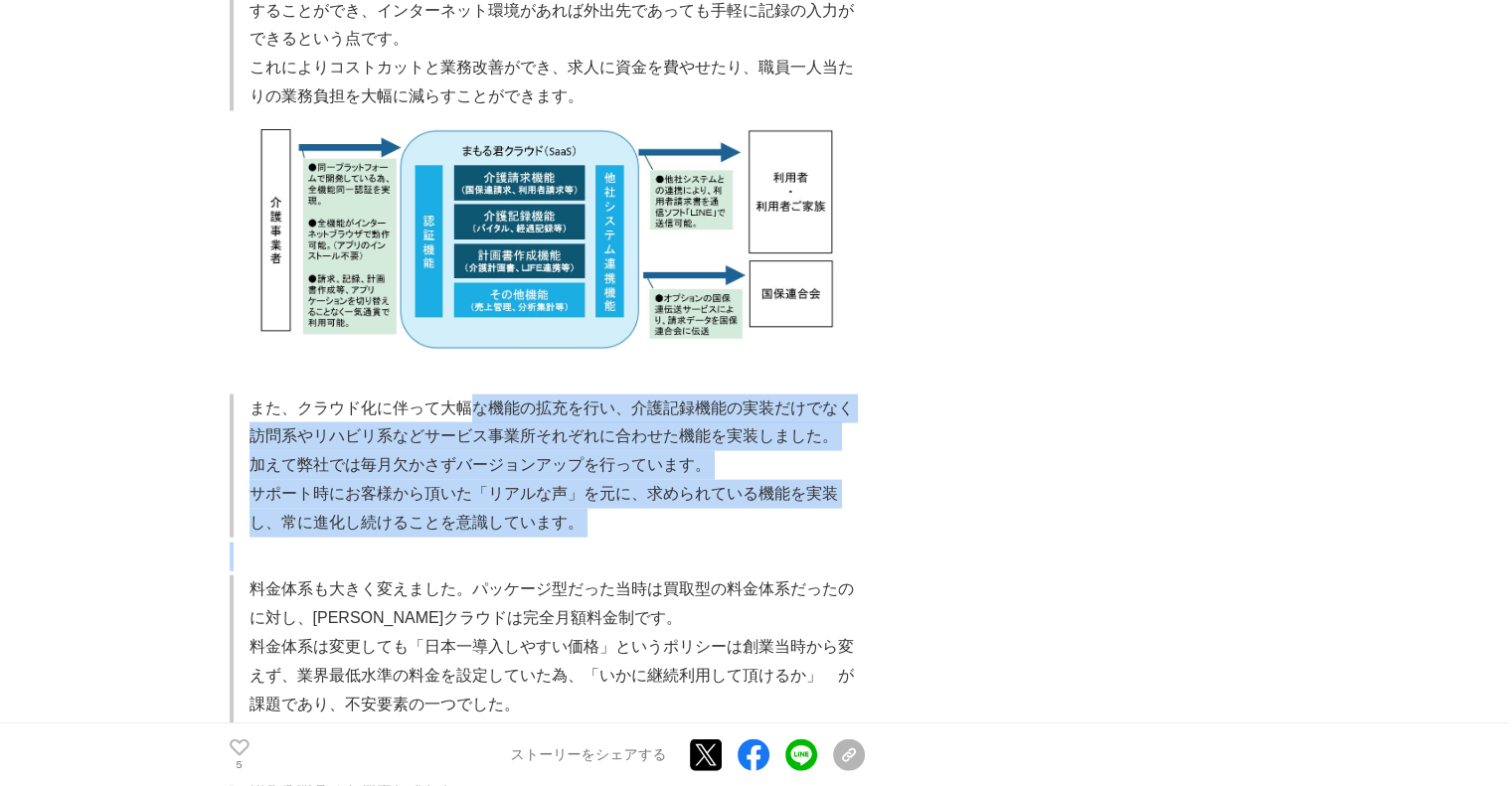 drag, startPoint x: 470, startPoint y: 284, endPoint x: 534, endPoint y: 418, distance: 148.49916 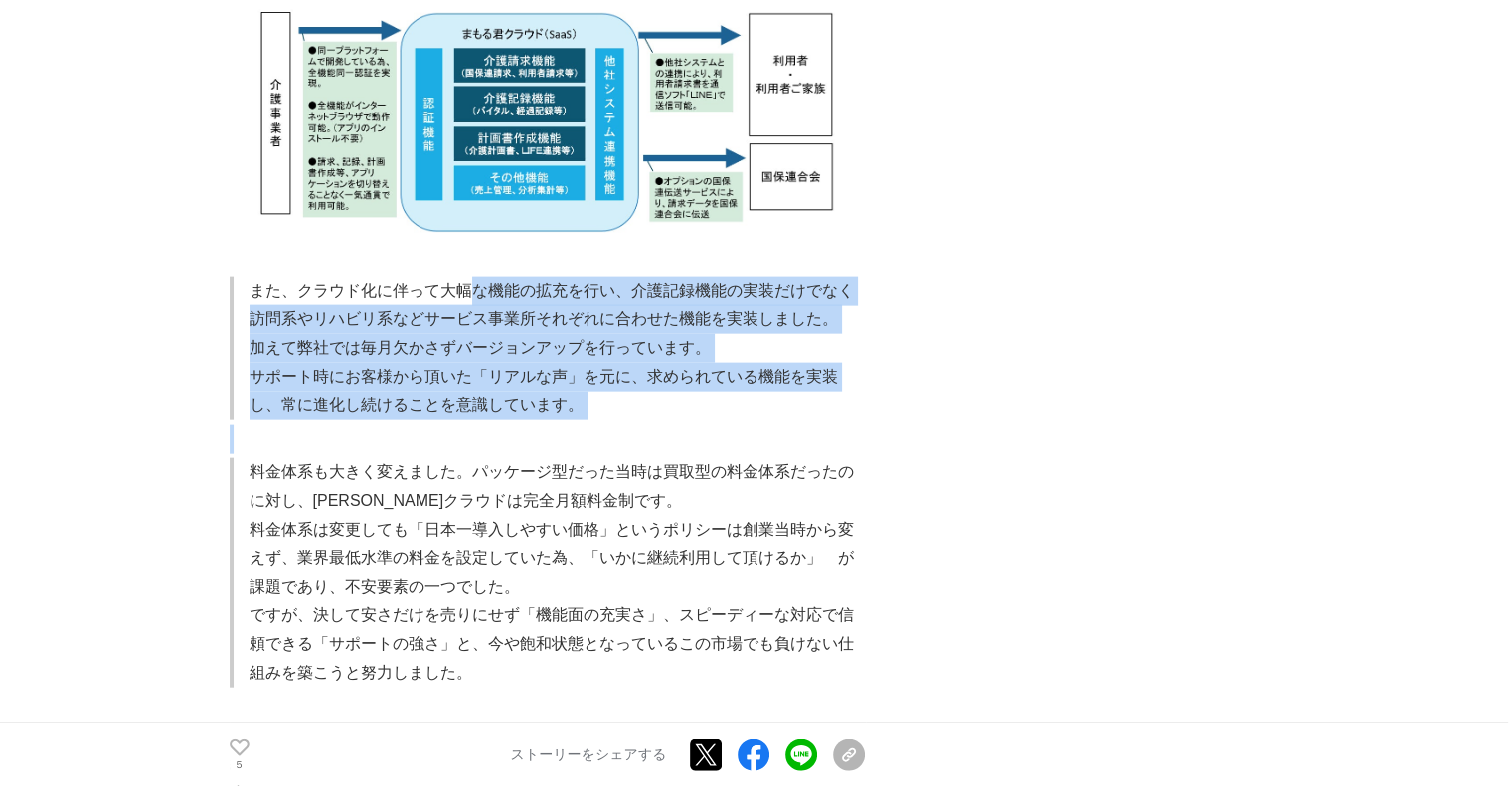 scroll, scrollTop: 4458, scrollLeft: 0, axis: vertical 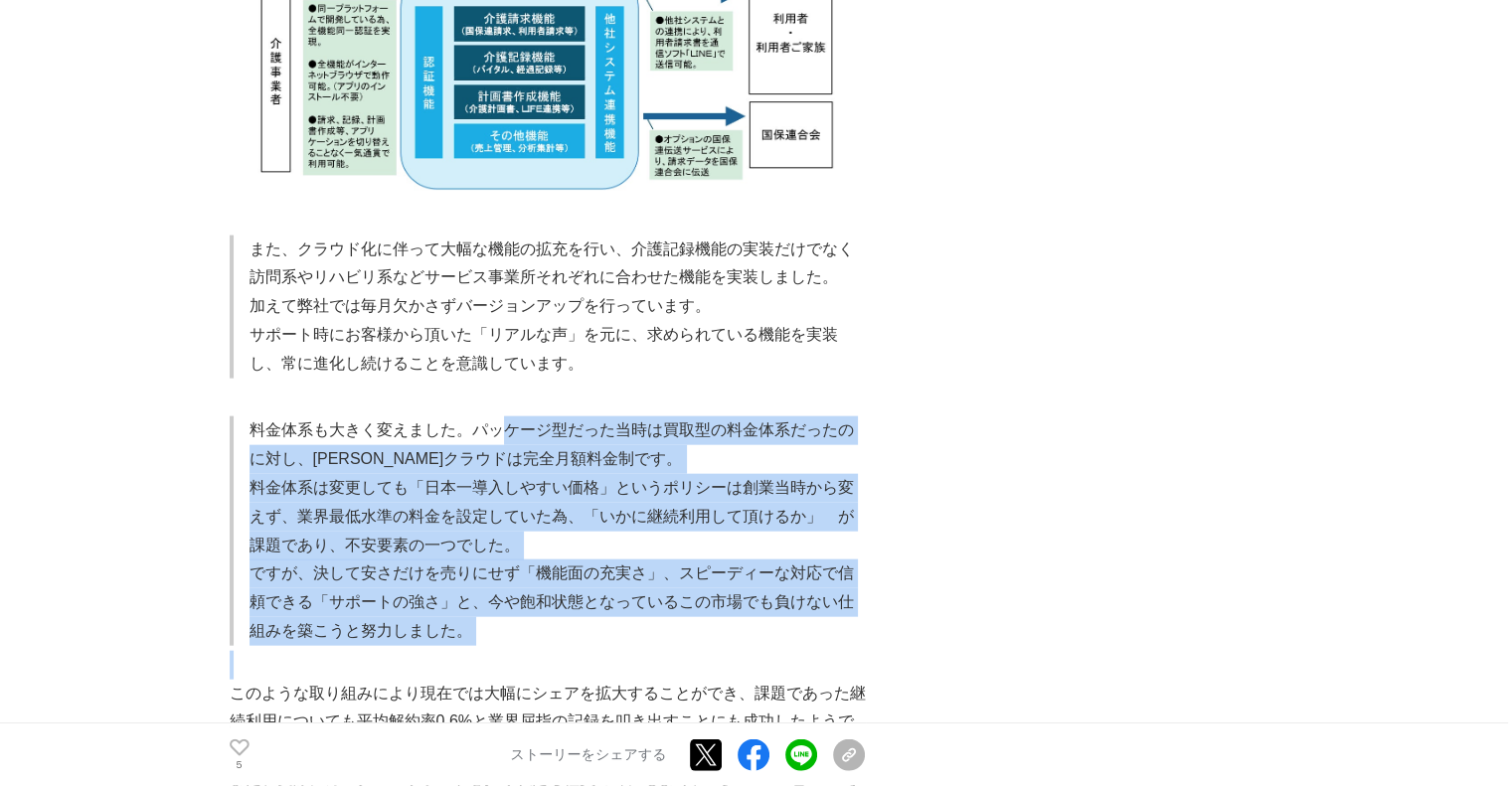 drag, startPoint x: 496, startPoint y: 316, endPoint x: 553, endPoint y: 539, distance: 230.1695 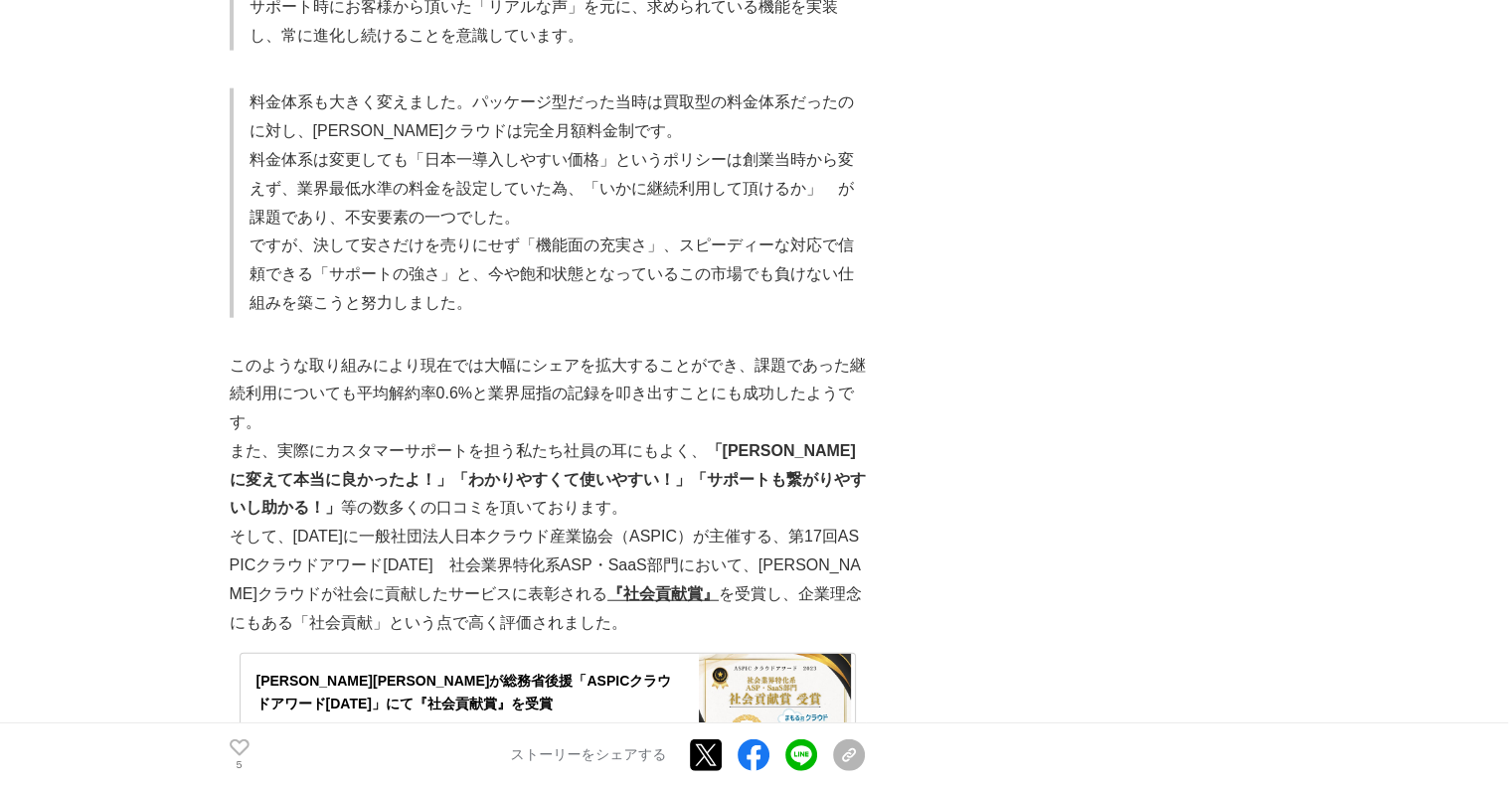 scroll, scrollTop: 4788, scrollLeft: 0, axis: vertical 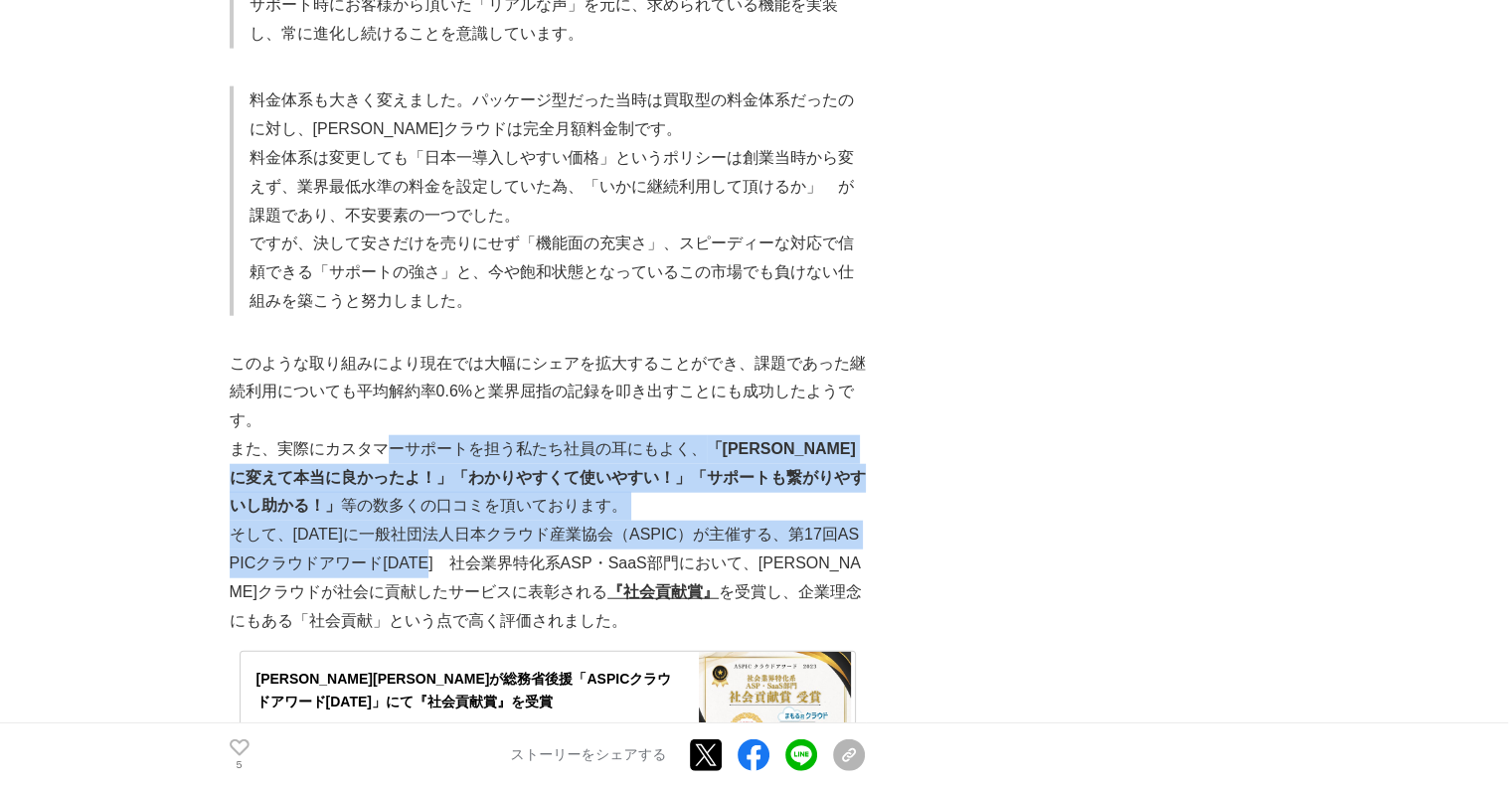 drag, startPoint x: 386, startPoint y: 338, endPoint x: 453, endPoint y: 448, distance: 128.79829 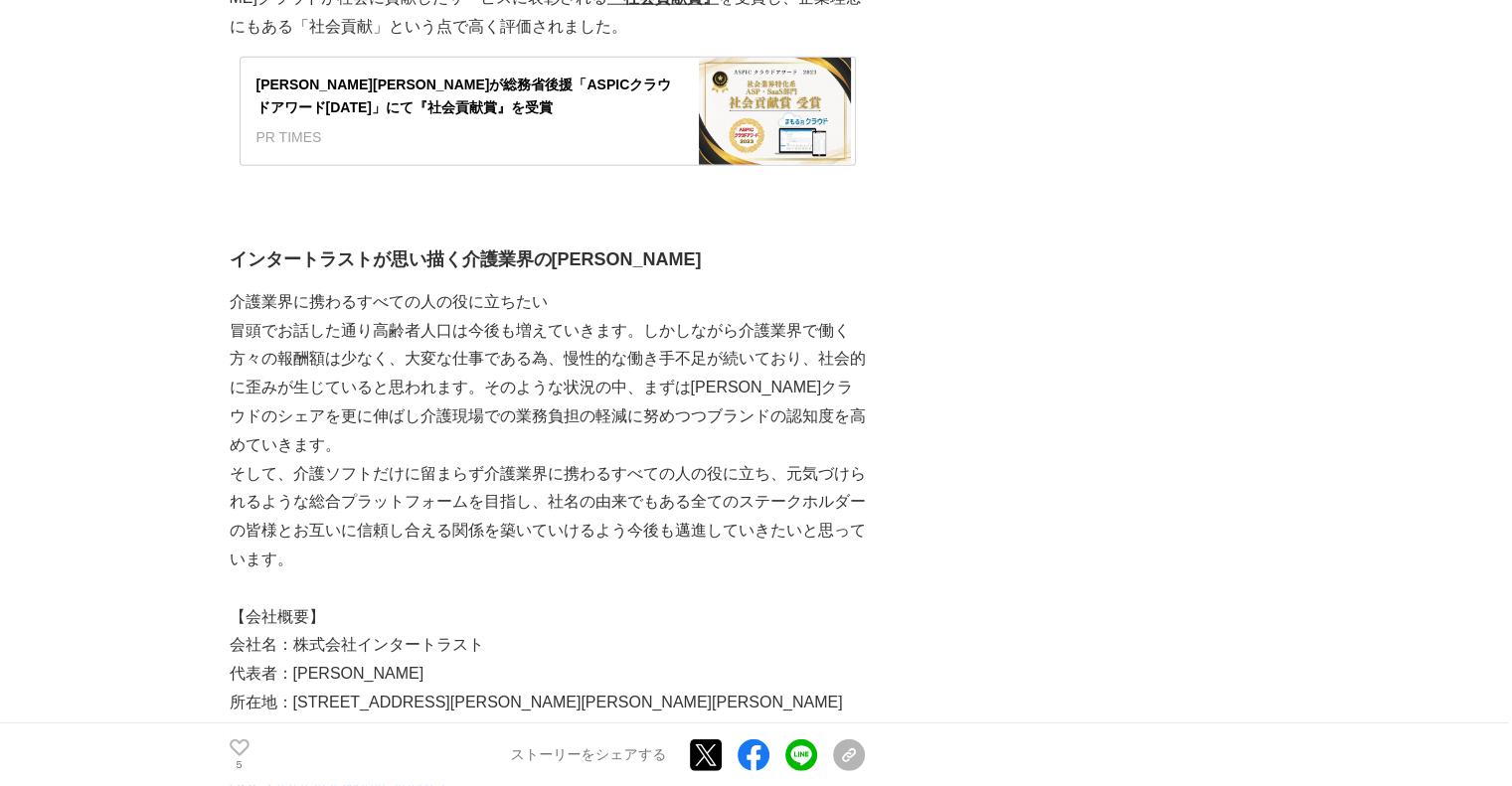 scroll, scrollTop: 5435, scrollLeft: 0, axis: vertical 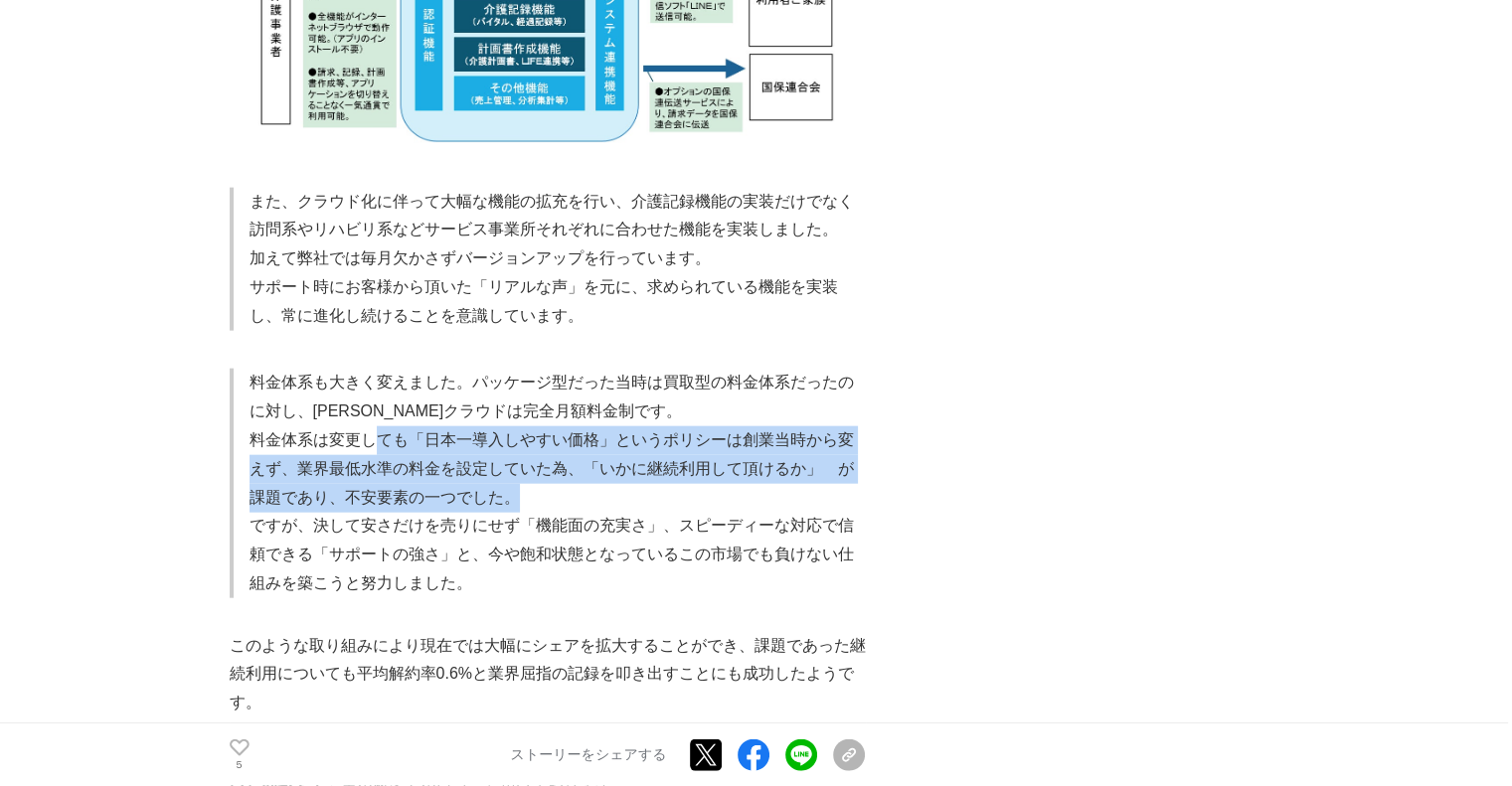 drag, startPoint x: 376, startPoint y: 329, endPoint x: 541, endPoint y: 381, distance: 173 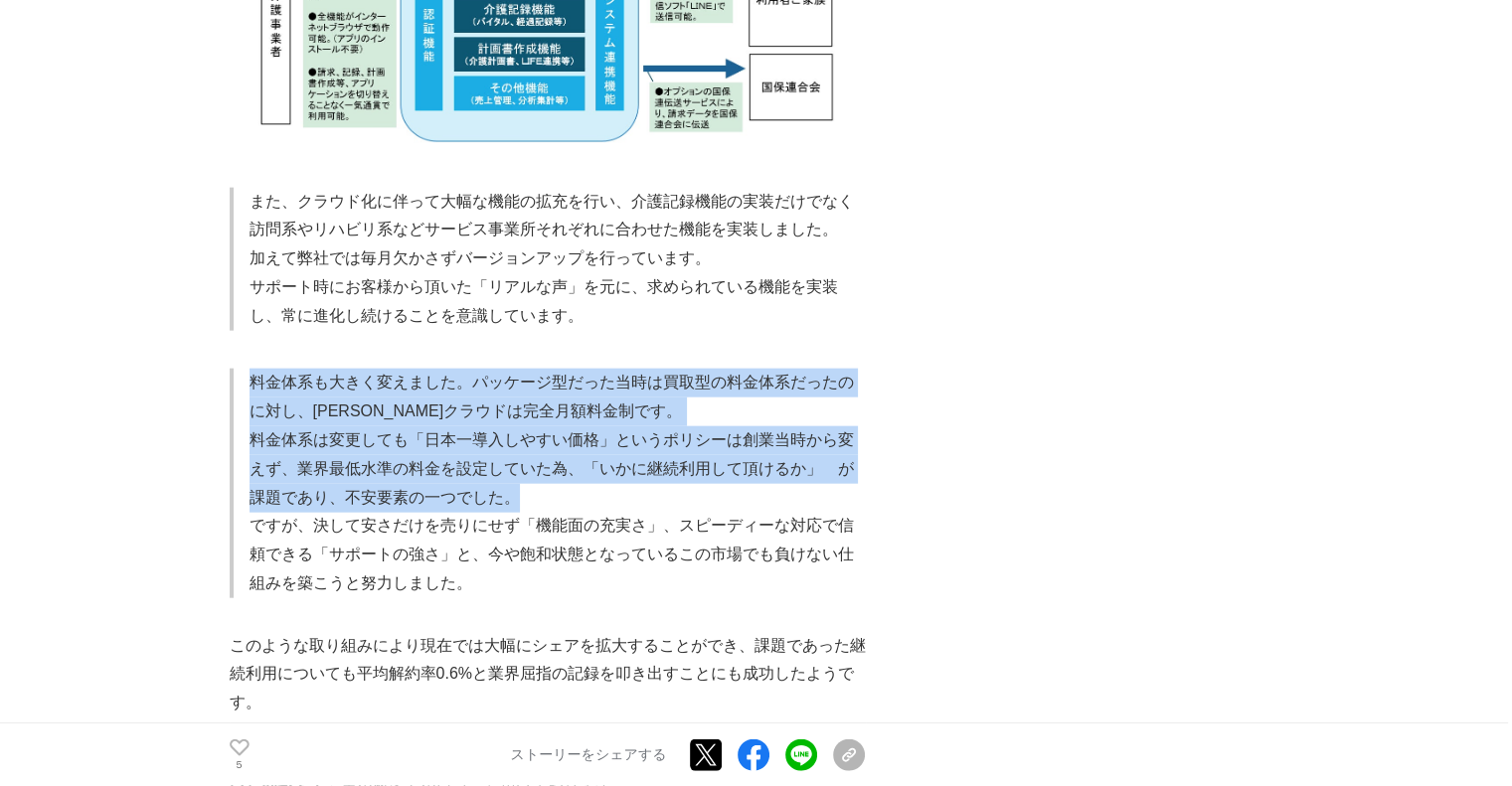 drag, startPoint x: 541, startPoint y: 381, endPoint x: 252, endPoint y: 268, distance: 310.3063 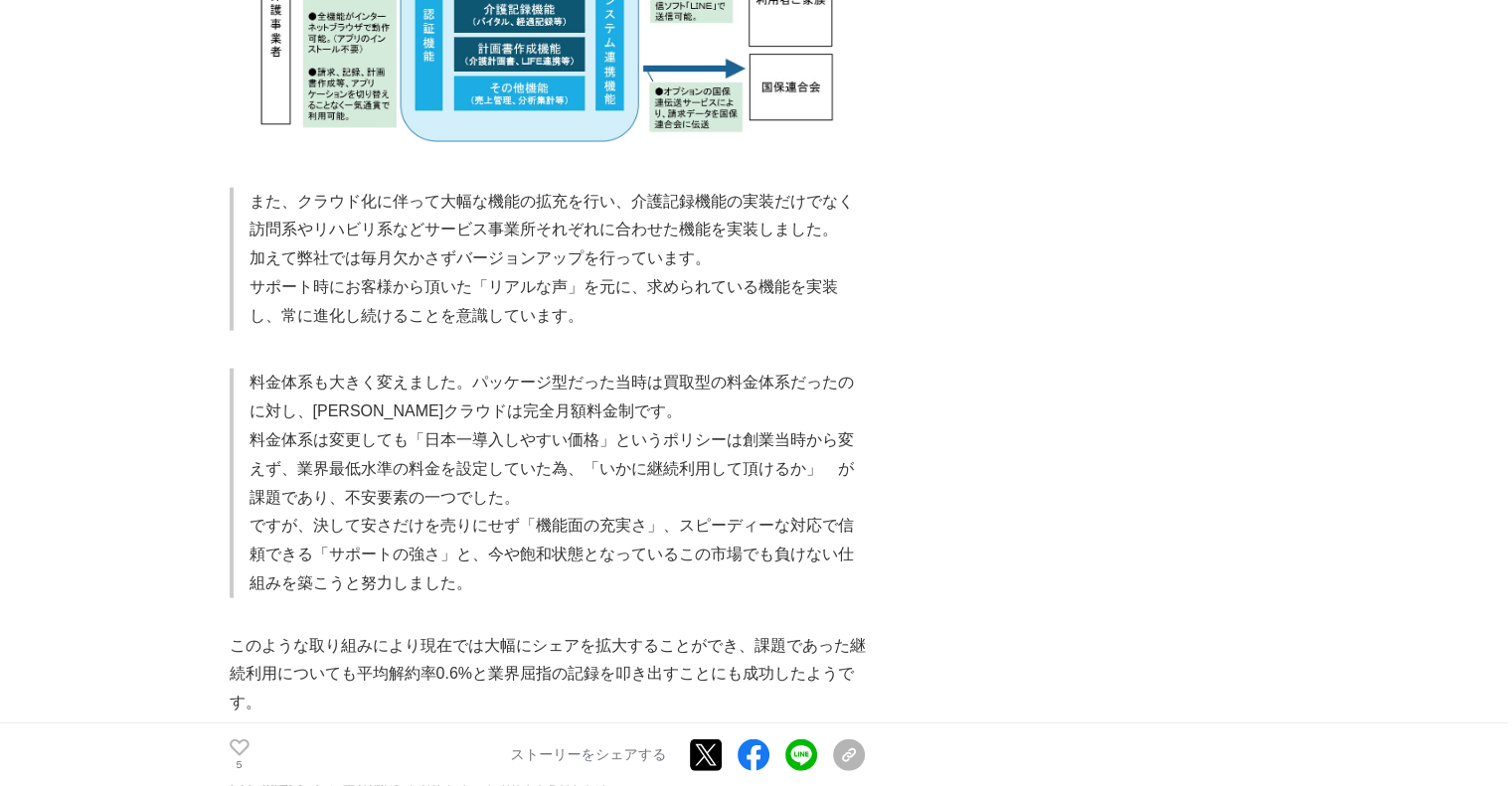 click on "ですが、決して安さだけを売りにせず「機能面の充実さ」、スピーディーな対応で信頼できる「サポートの強さ」と、今や飽和状態となっているこの市場でも負けない仕組みを築こうと努力しました。" at bounding box center (558, 554) 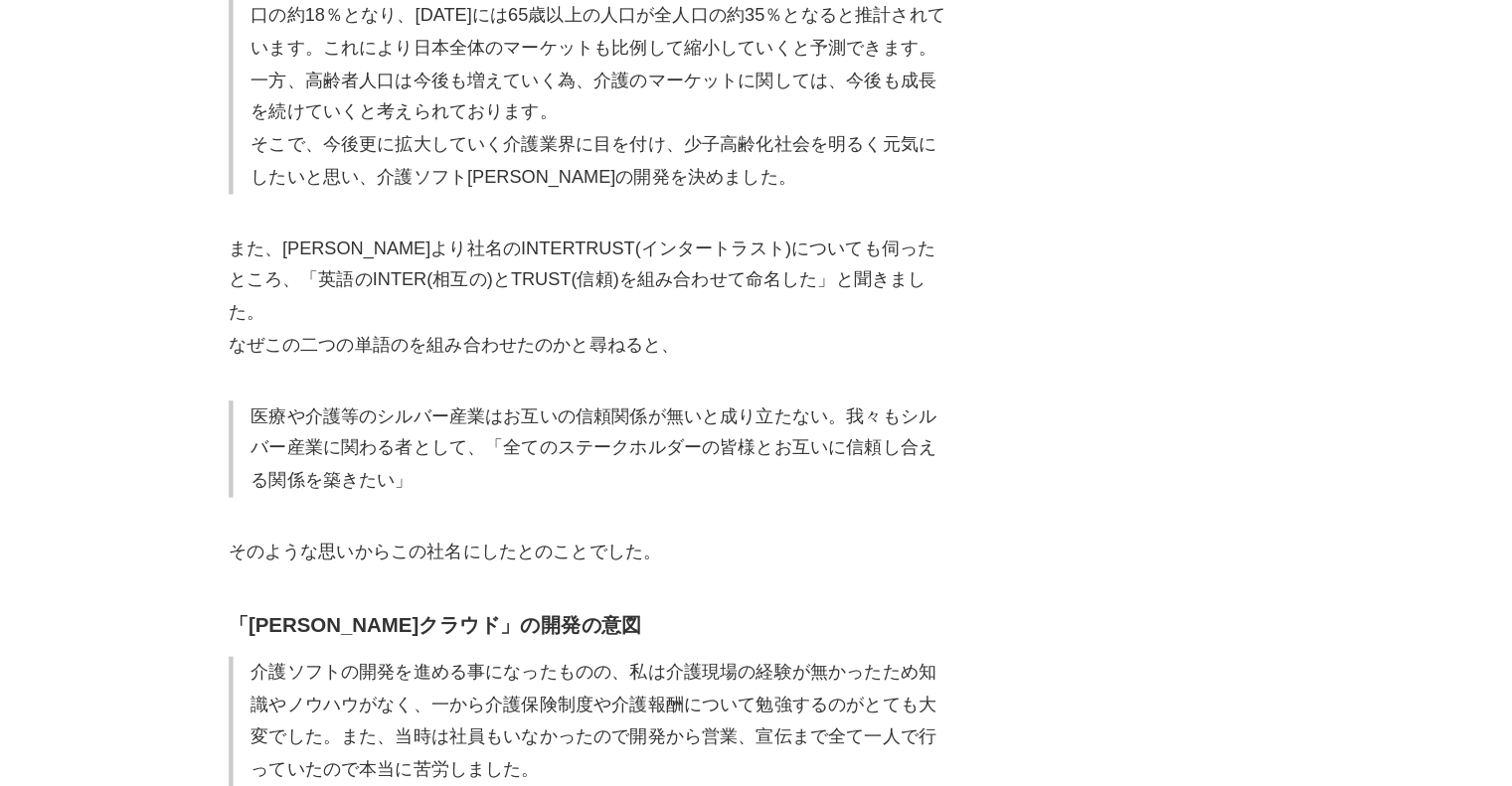 scroll, scrollTop: 2098, scrollLeft: 0, axis: vertical 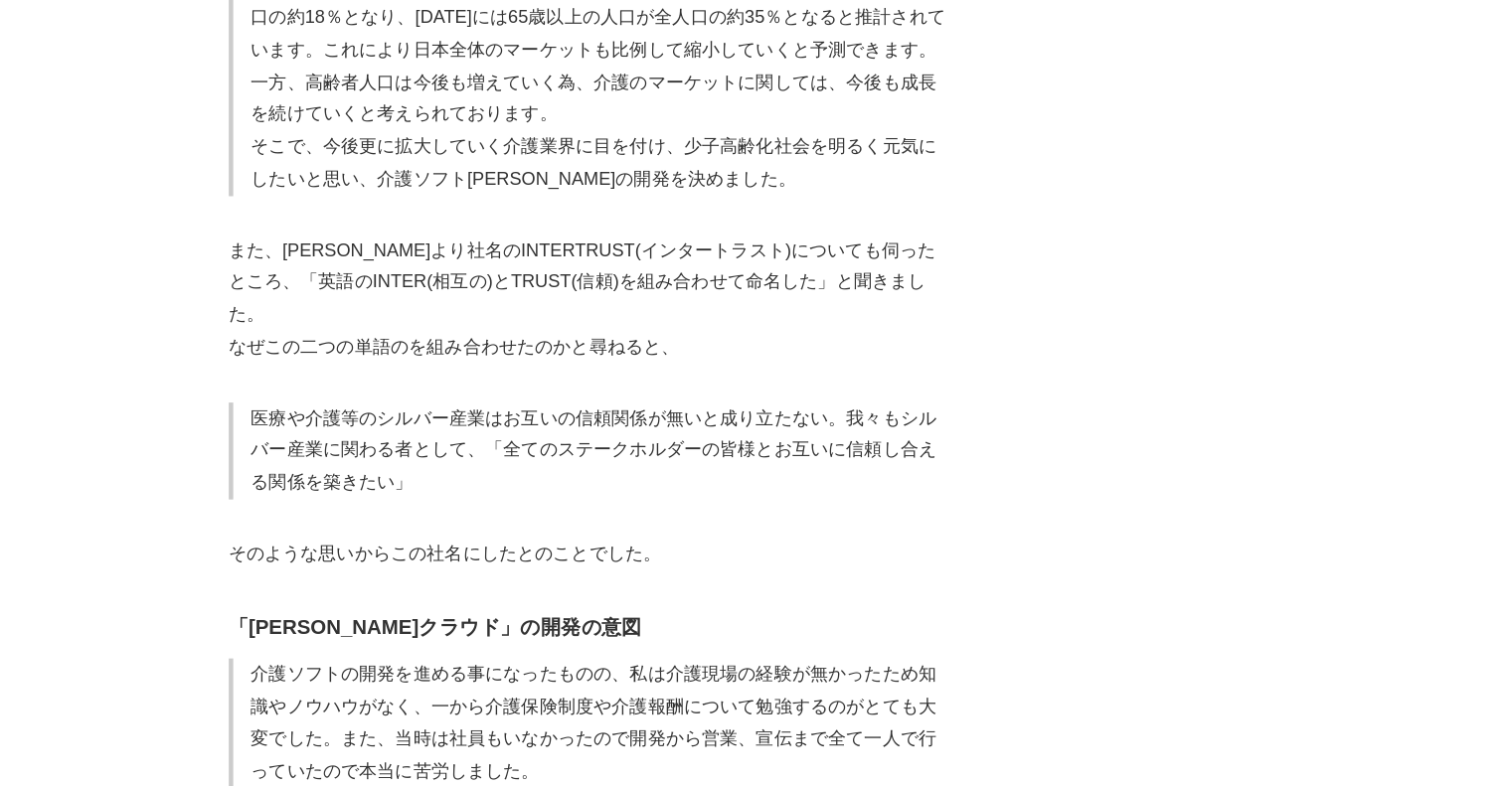 drag, startPoint x: 502, startPoint y: 457, endPoint x: 389, endPoint y: 396, distance: 128.41339 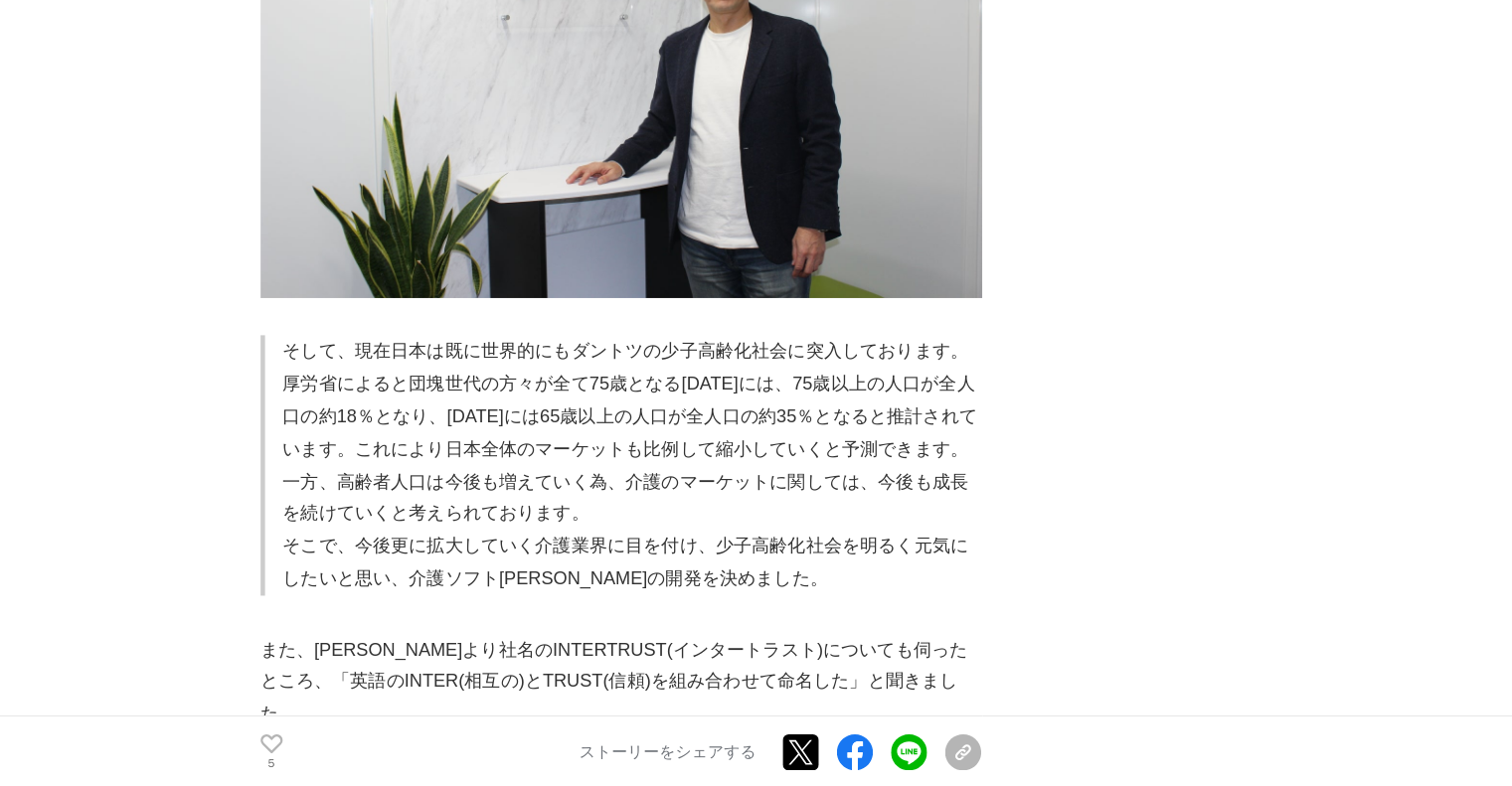 scroll, scrollTop: 1656, scrollLeft: 0, axis: vertical 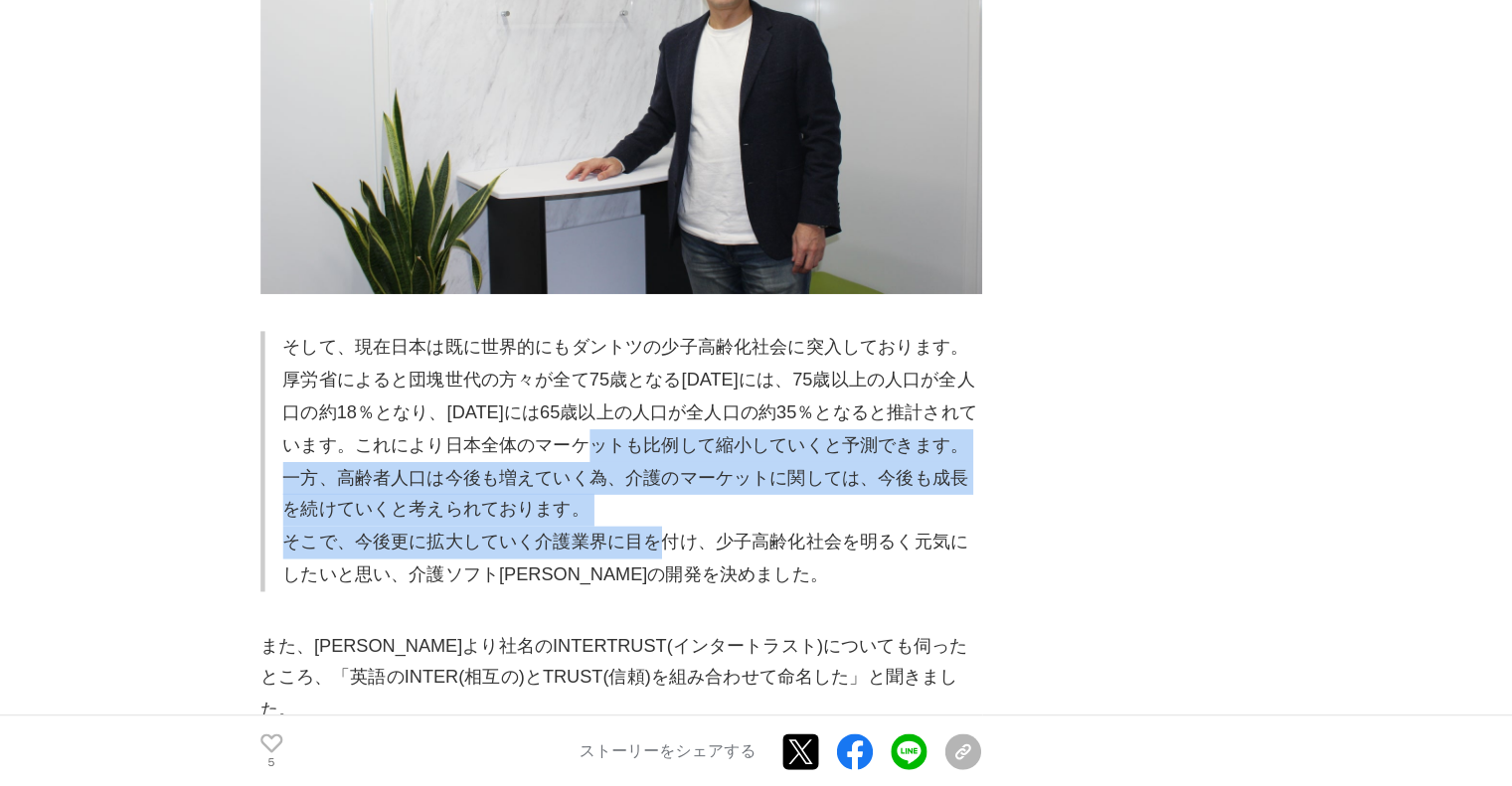 drag, startPoint x: 578, startPoint y: 418, endPoint x: 588, endPoint y: 494, distance: 76.655072 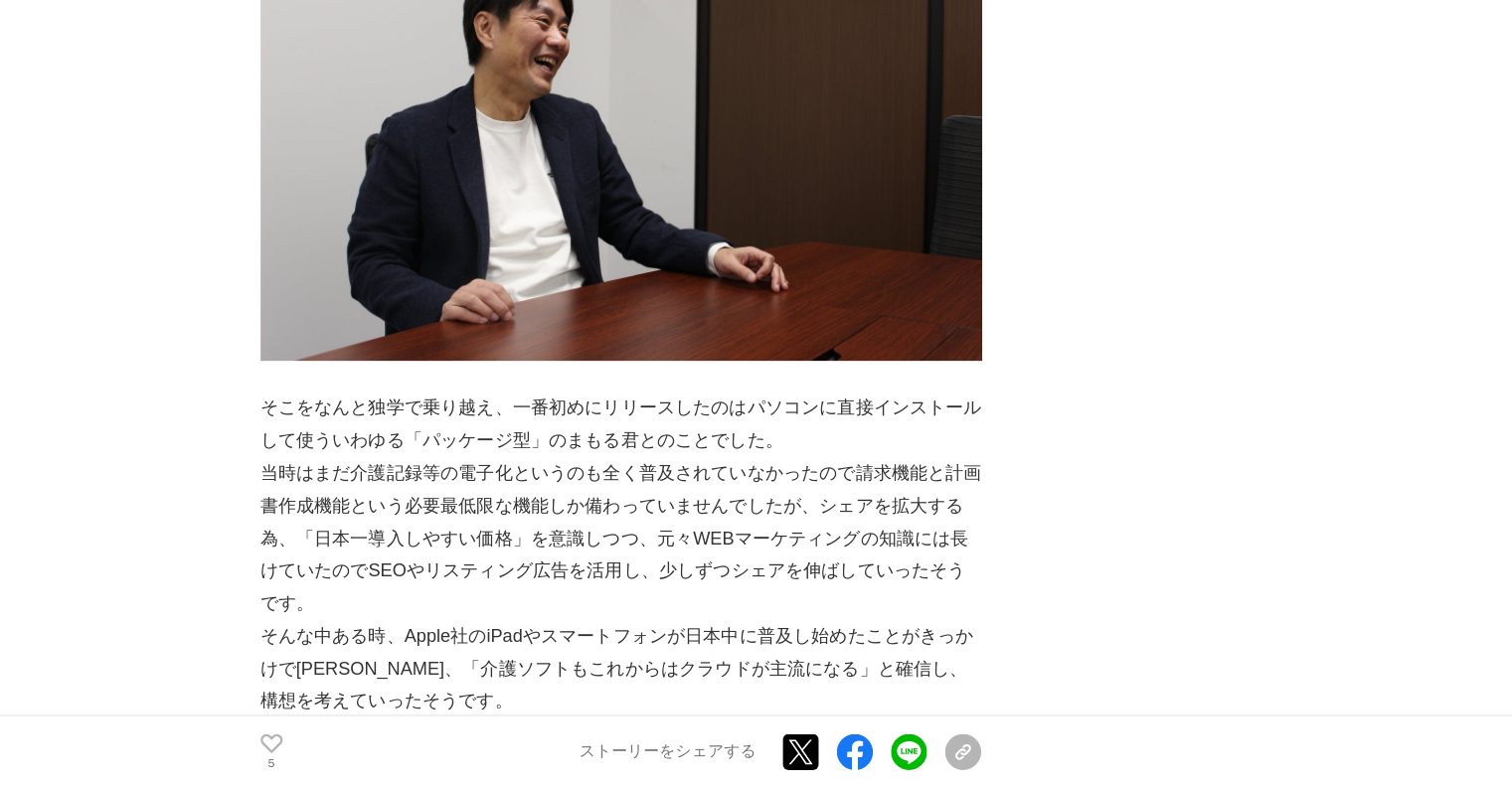 scroll, scrollTop: 2898, scrollLeft: 0, axis: vertical 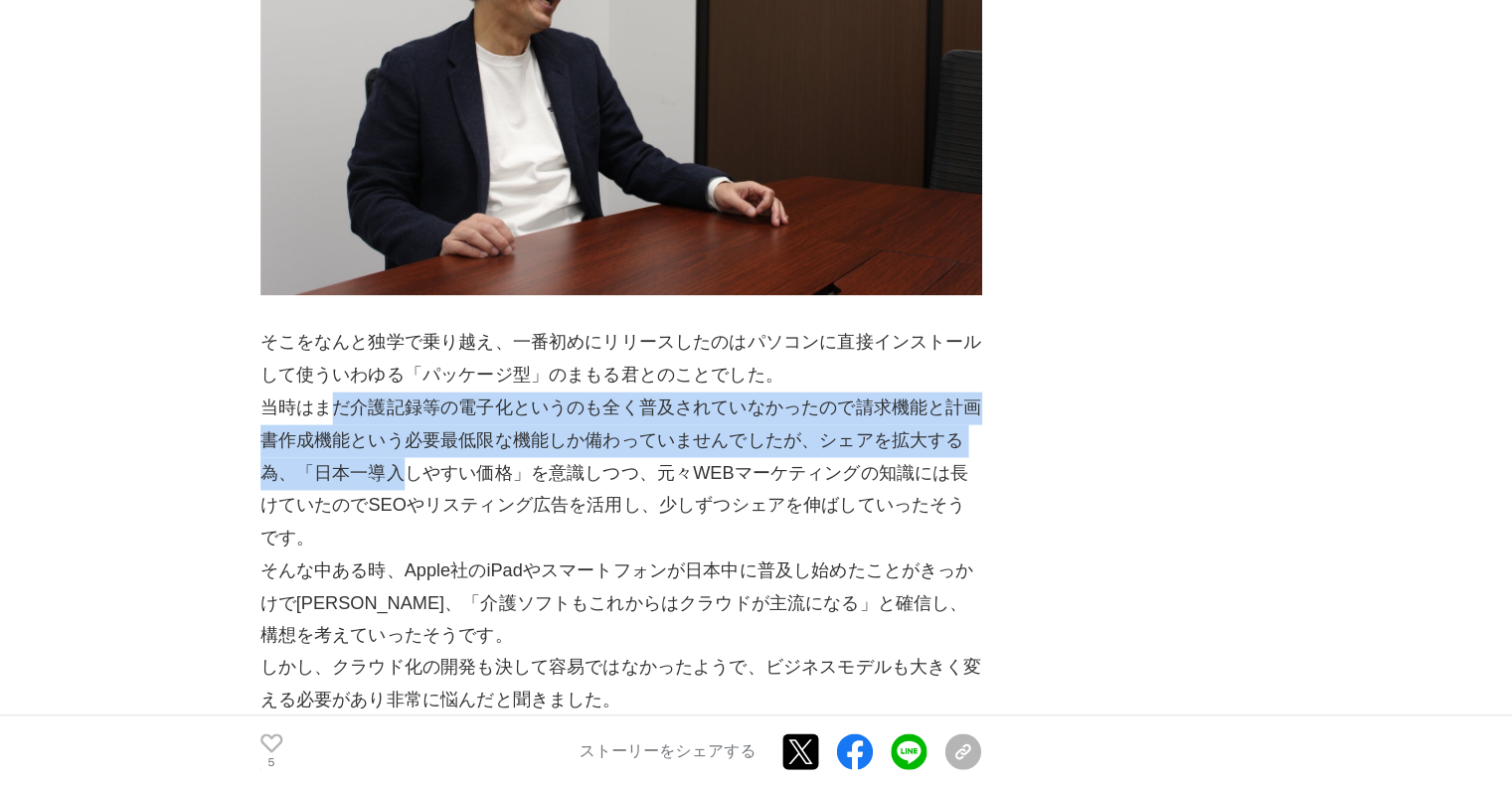 drag, startPoint x: 288, startPoint y: 362, endPoint x: 363, endPoint y: 416, distance: 92.41753 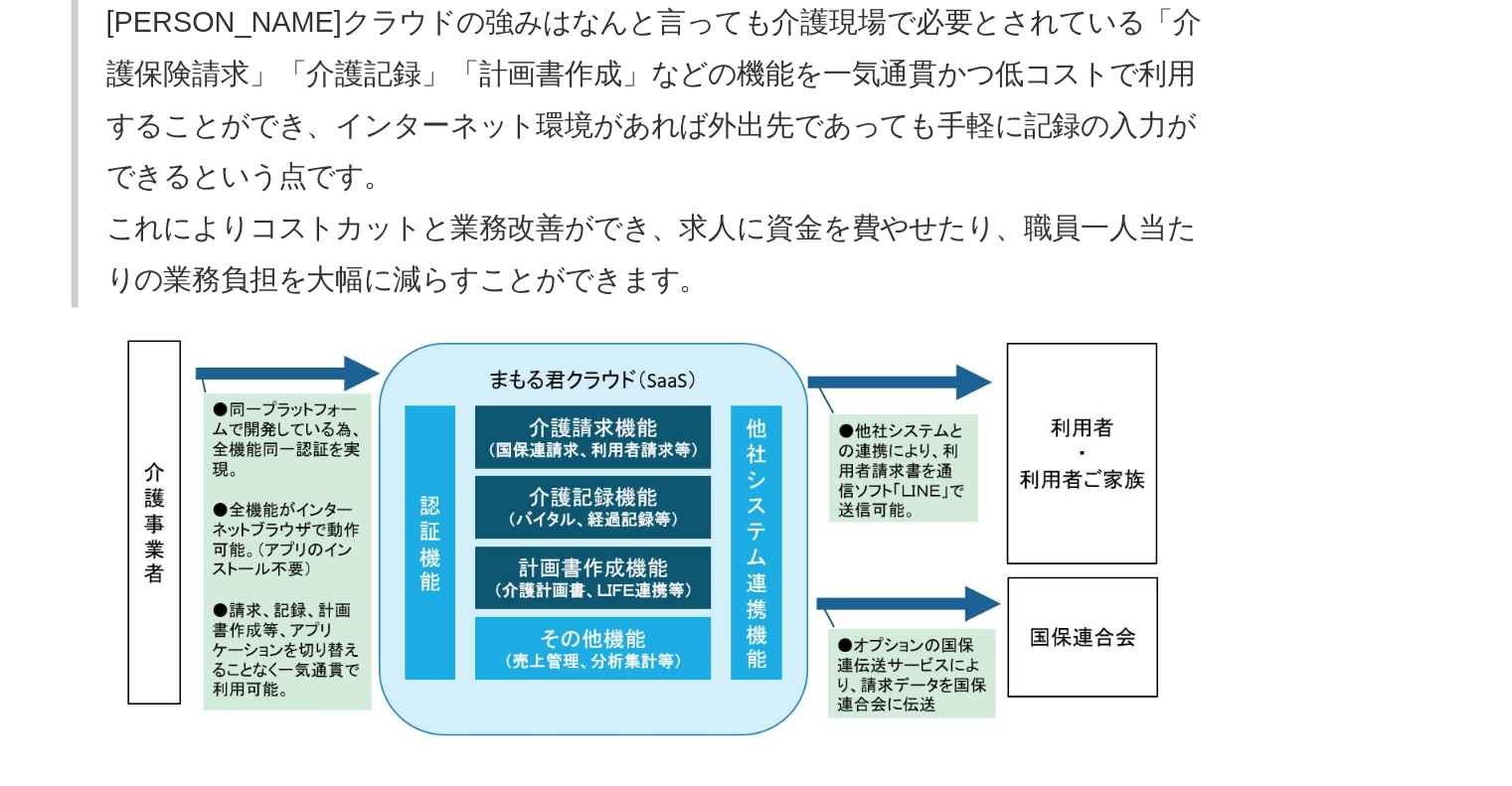 scroll, scrollTop: 4225, scrollLeft: 0, axis: vertical 